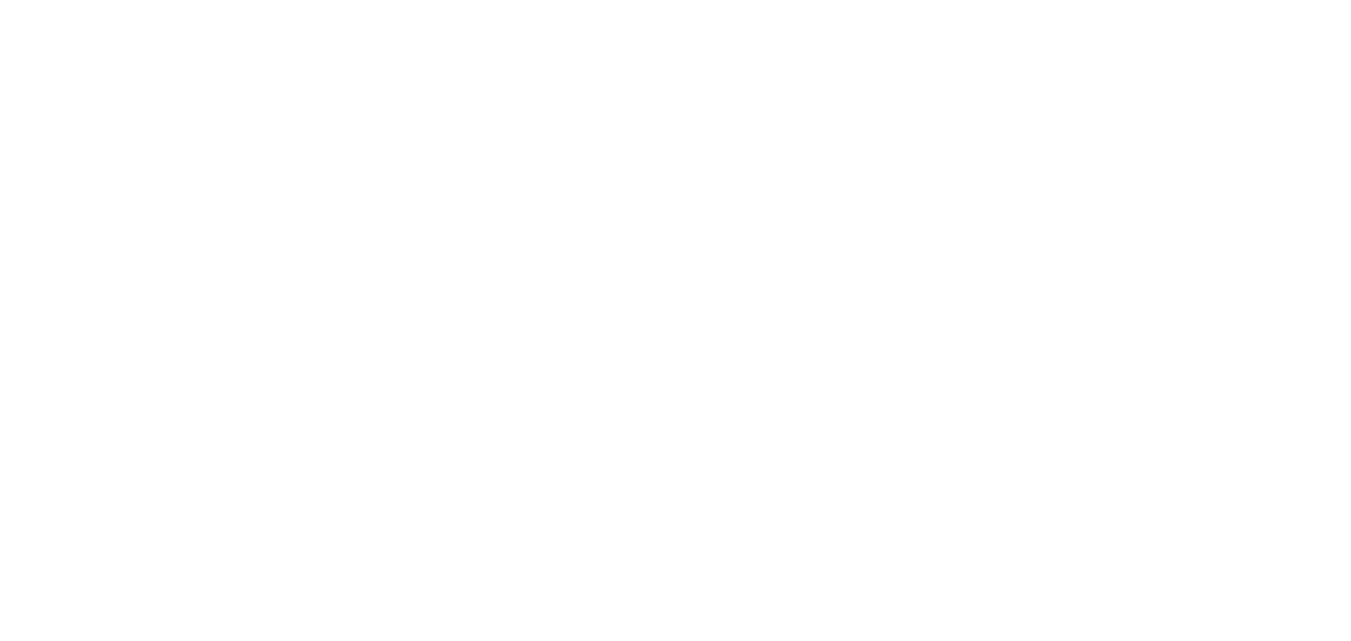 scroll, scrollTop: 0, scrollLeft: 0, axis: both 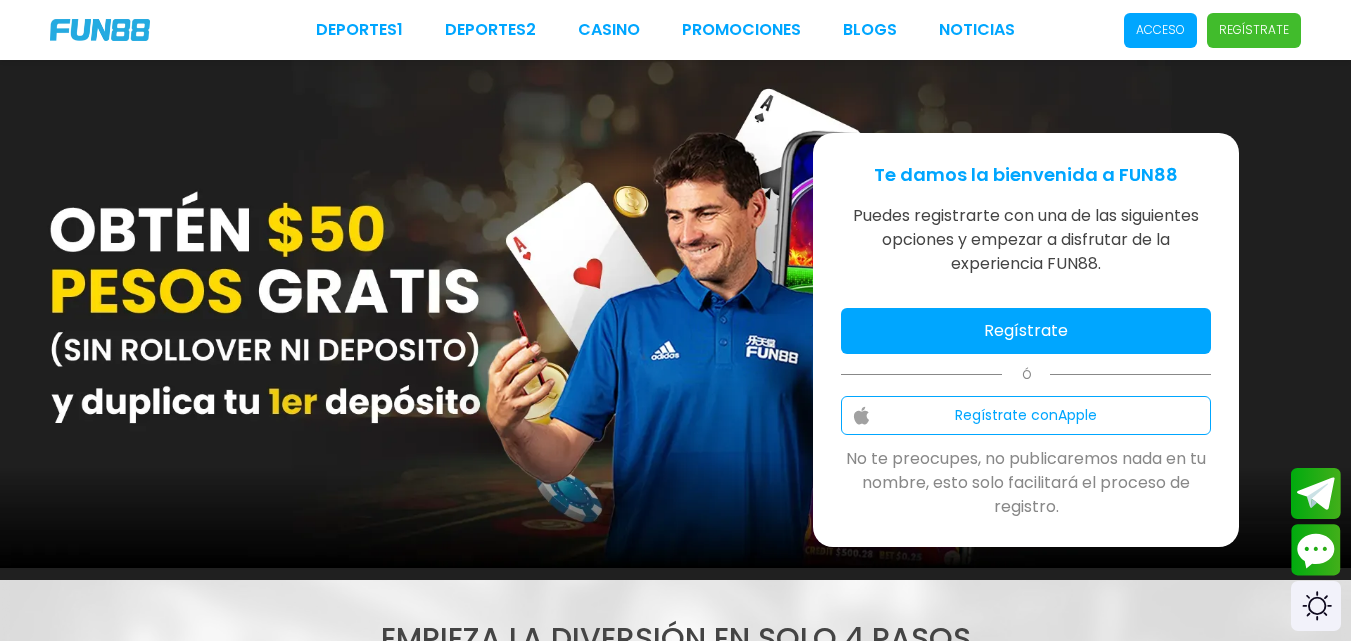 click on "Acceso" at bounding box center [1160, 30] 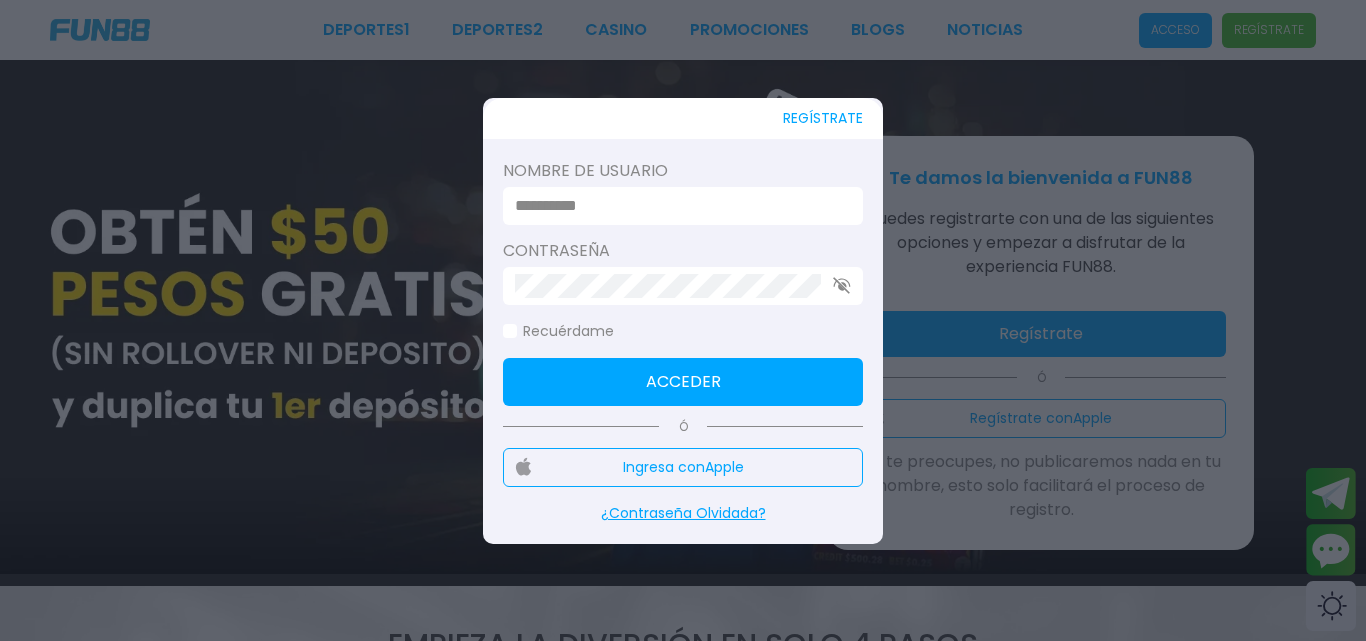 click at bounding box center [677, 206] 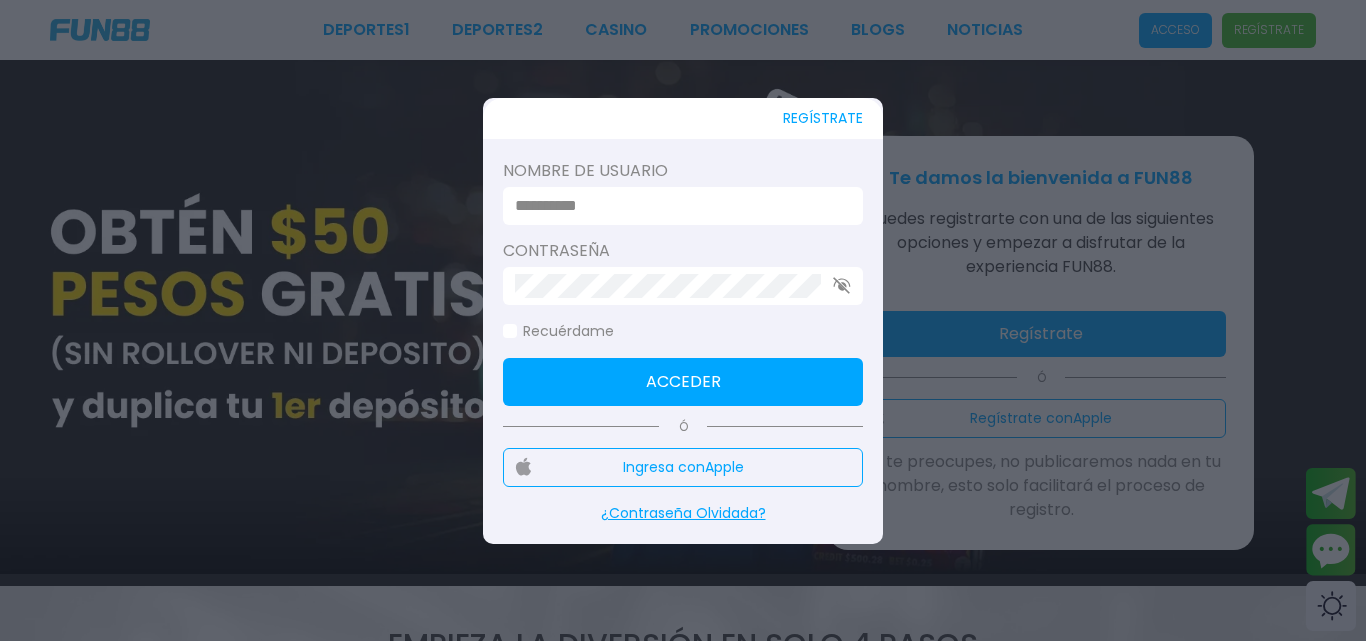 type on "**********" 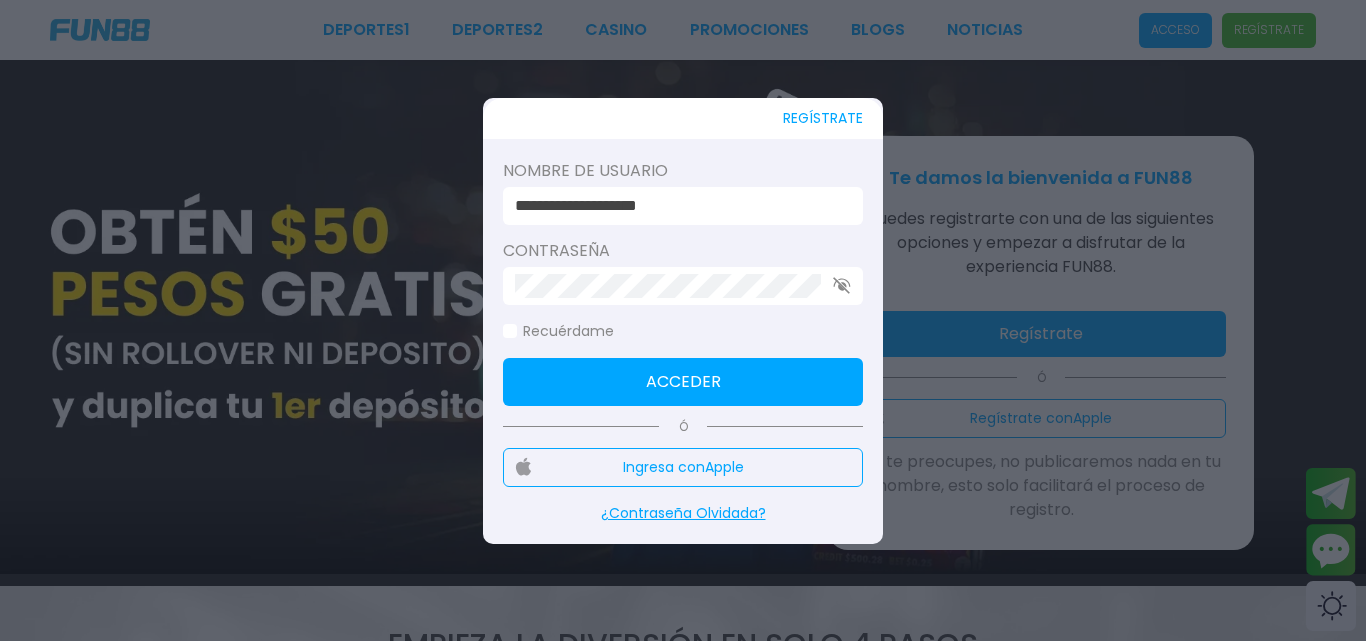 click at bounding box center (683, 286) 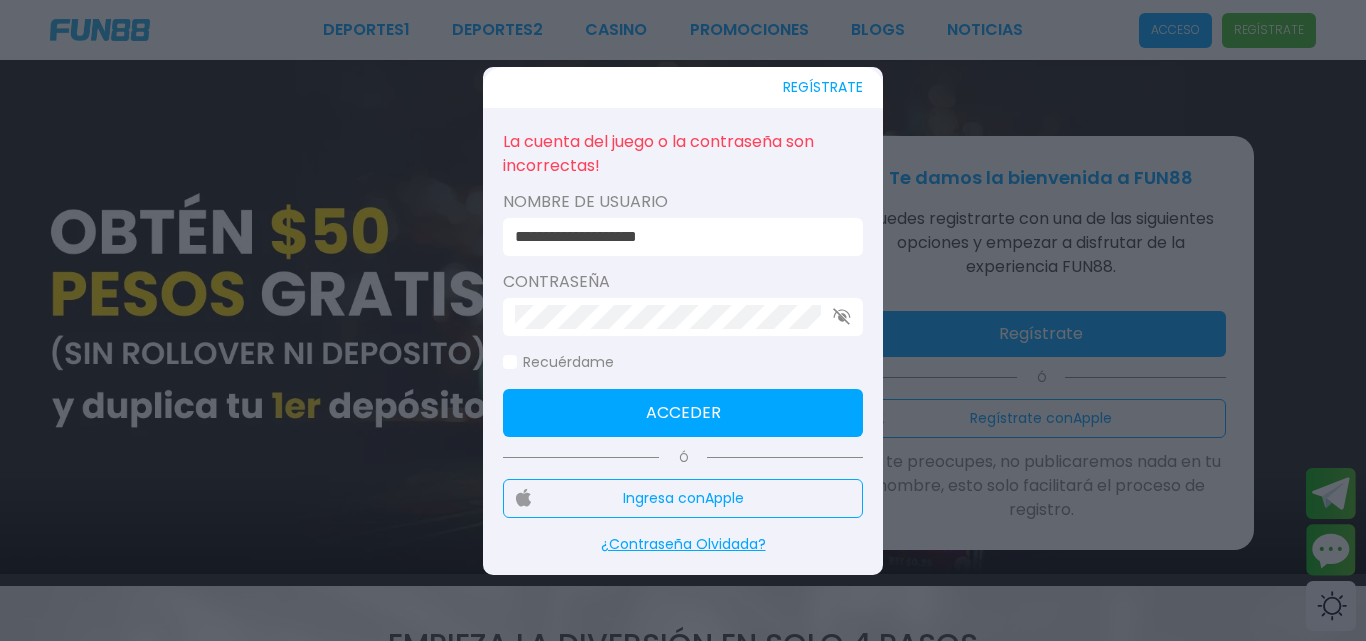 click 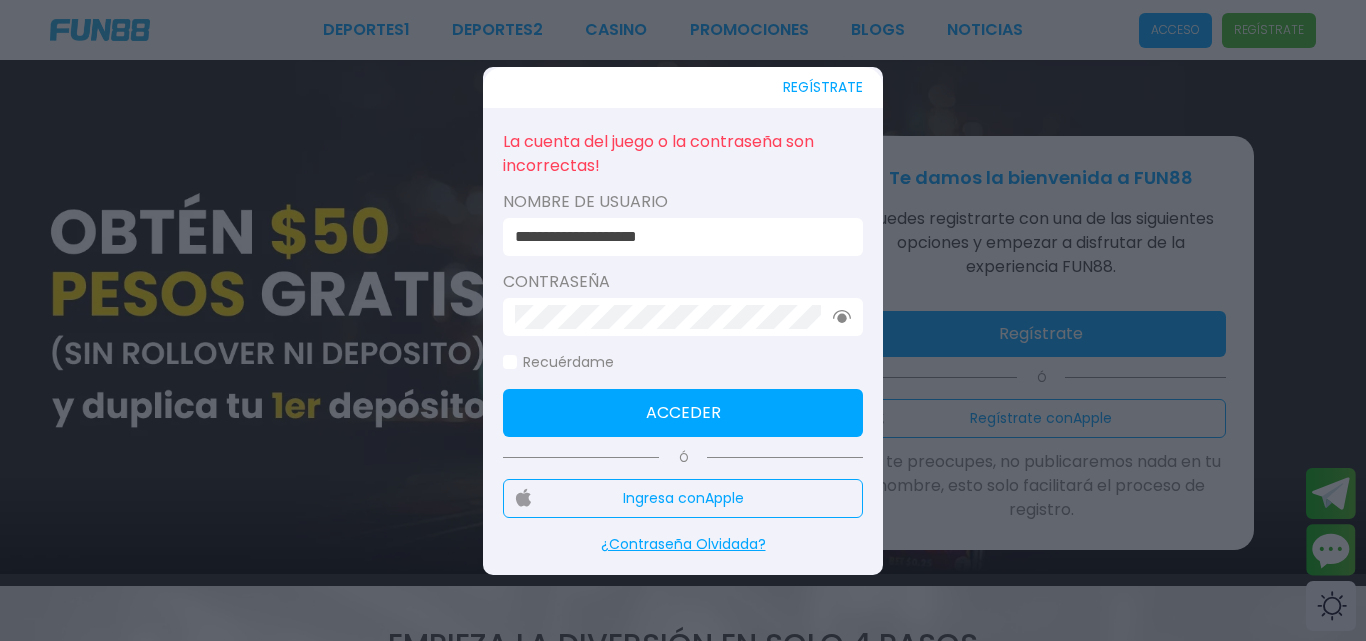 click on "Acceder" at bounding box center [683, 413] 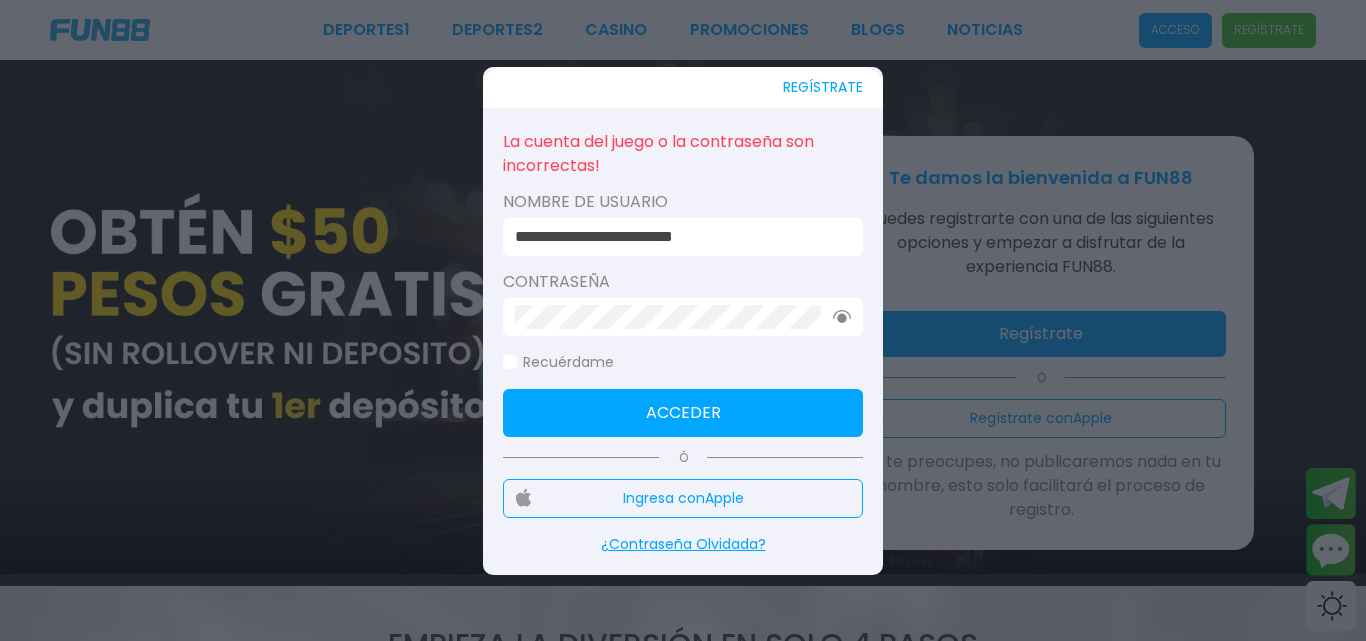 type on "**********" 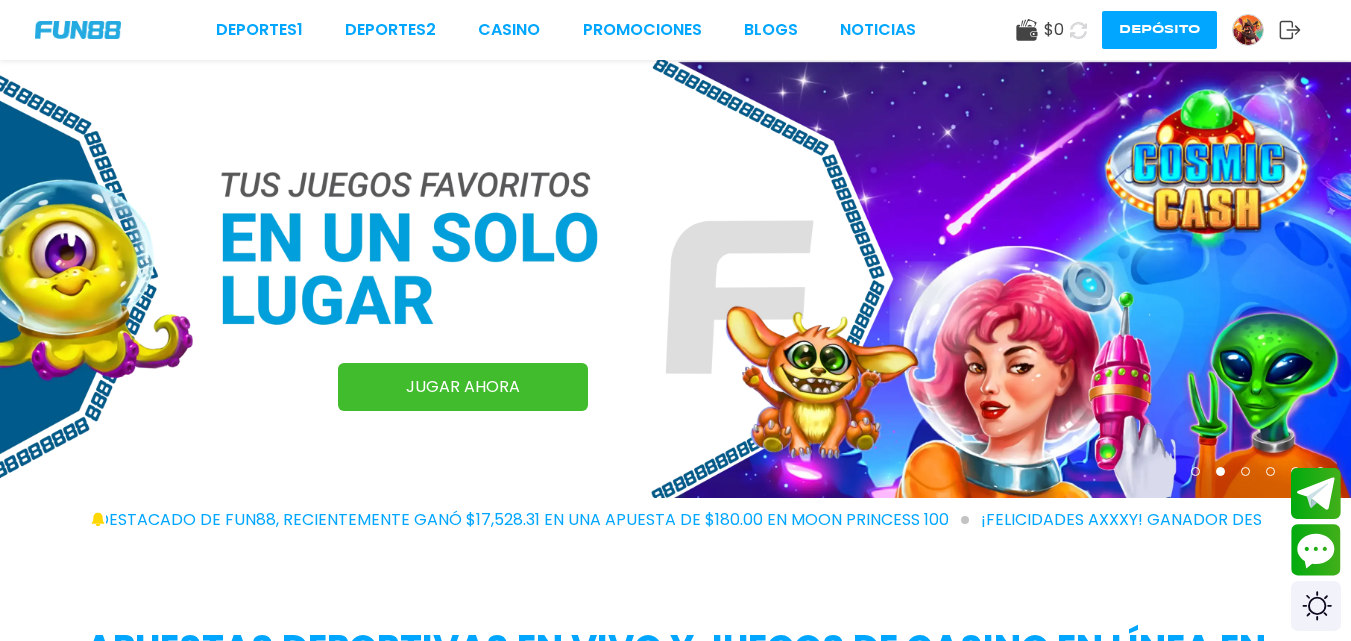 click at bounding box center [1248, 30] 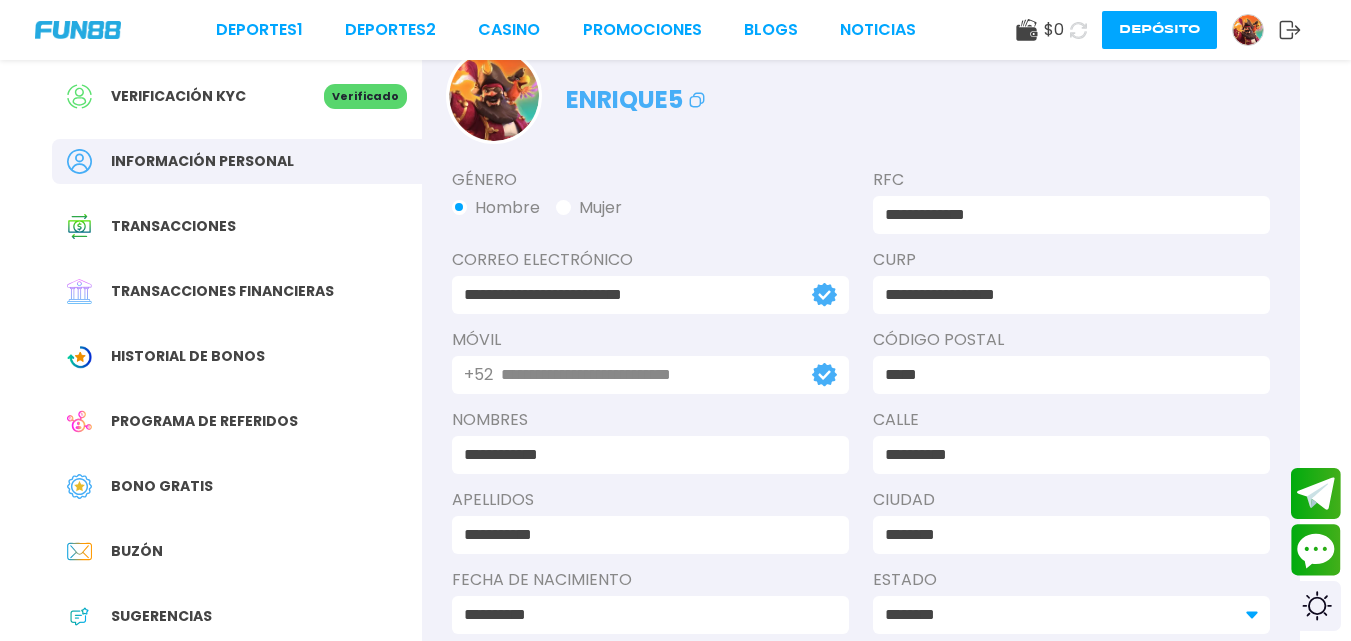 scroll, scrollTop: 92, scrollLeft: 0, axis: vertical 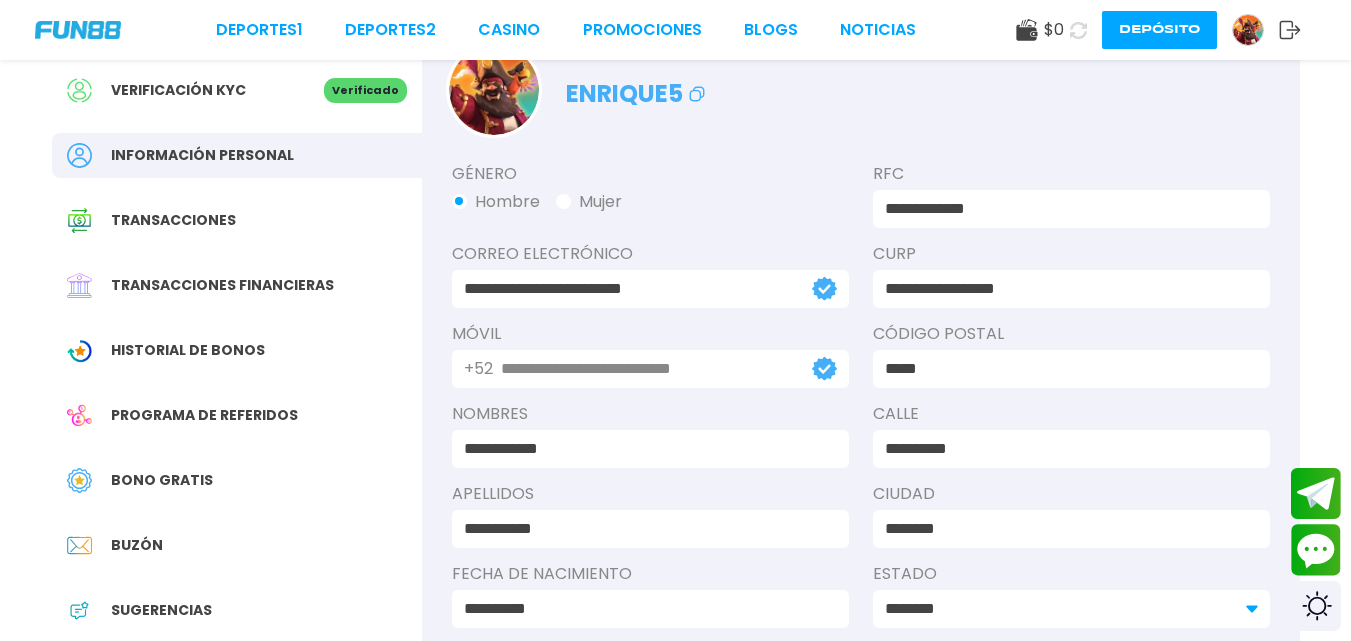 click on "Bono Gratis" at bounding box center [162, 480] 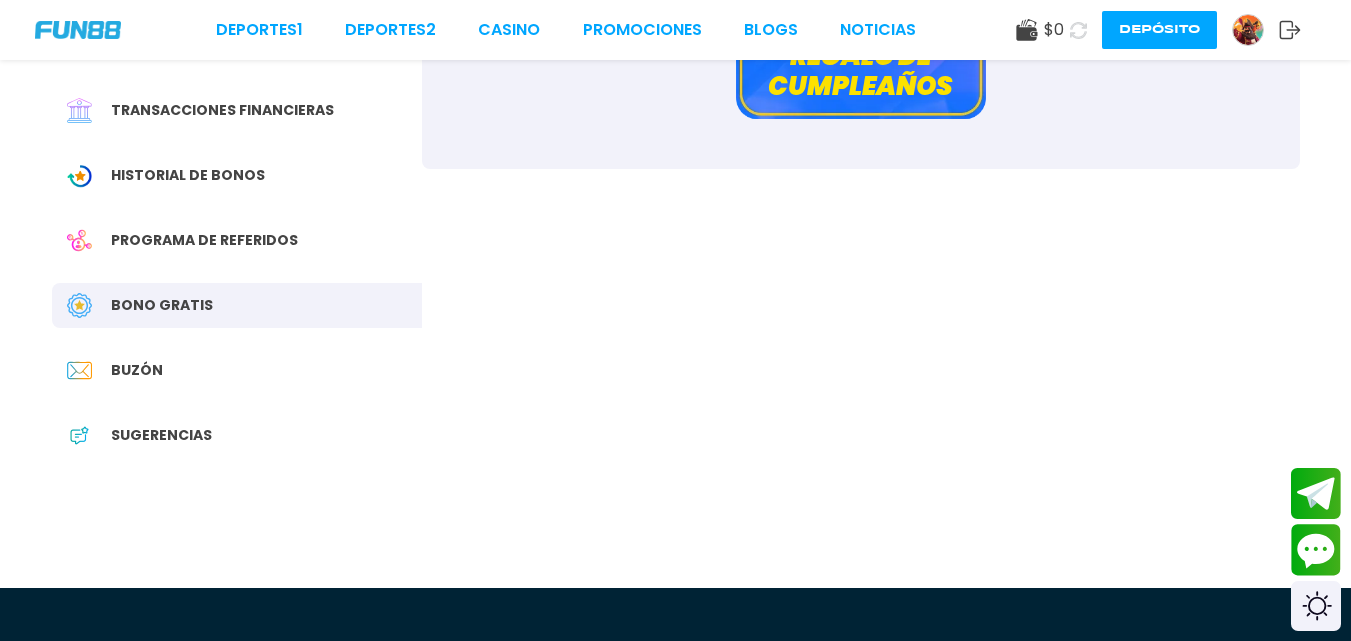 scroll, scrollTop: 301, scrollLeft: 0, axis: vertical 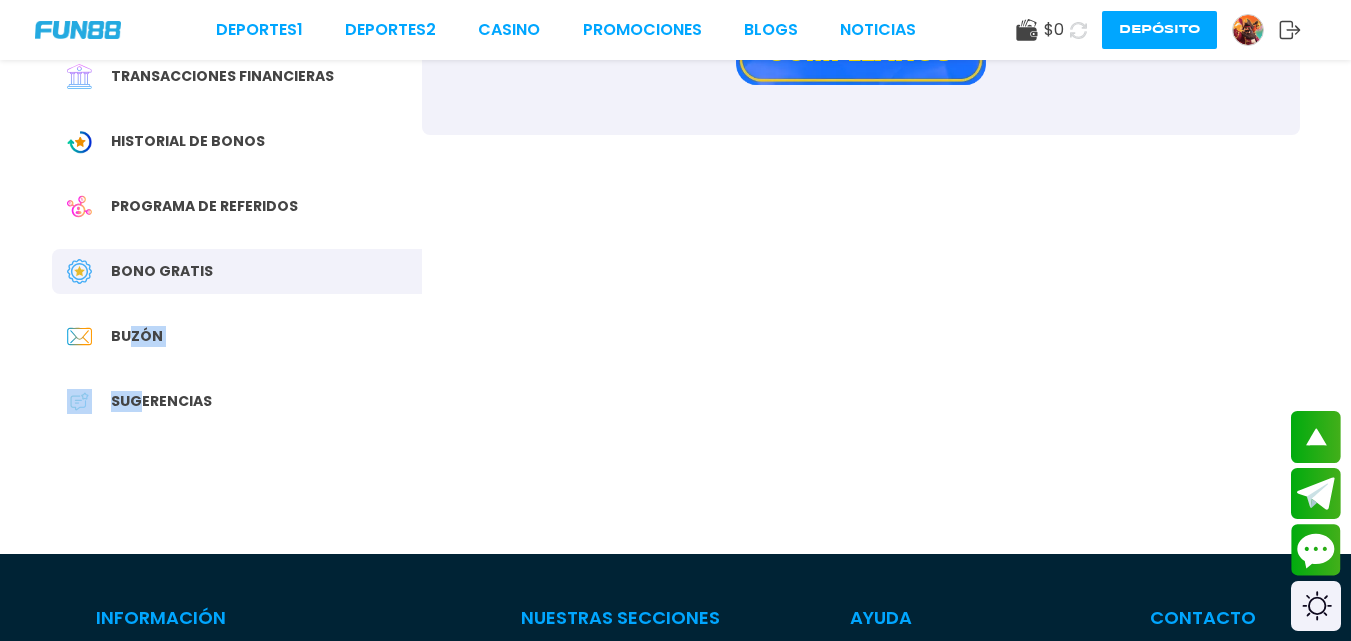drag, startPoint x: 142, startPoint y: 360, endPoint x: 129, endPoint y: 325, distance: 37.336308 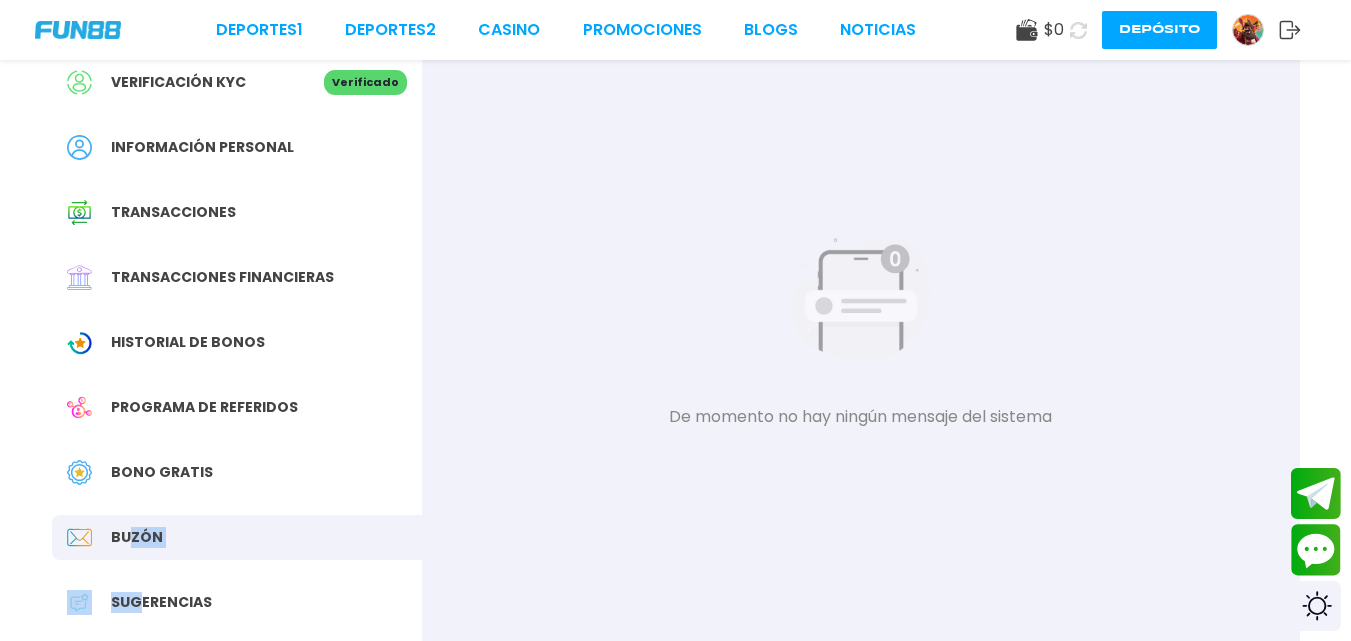 scroll, scrollTop: 121, scrollLeft: 0, axis: vertical 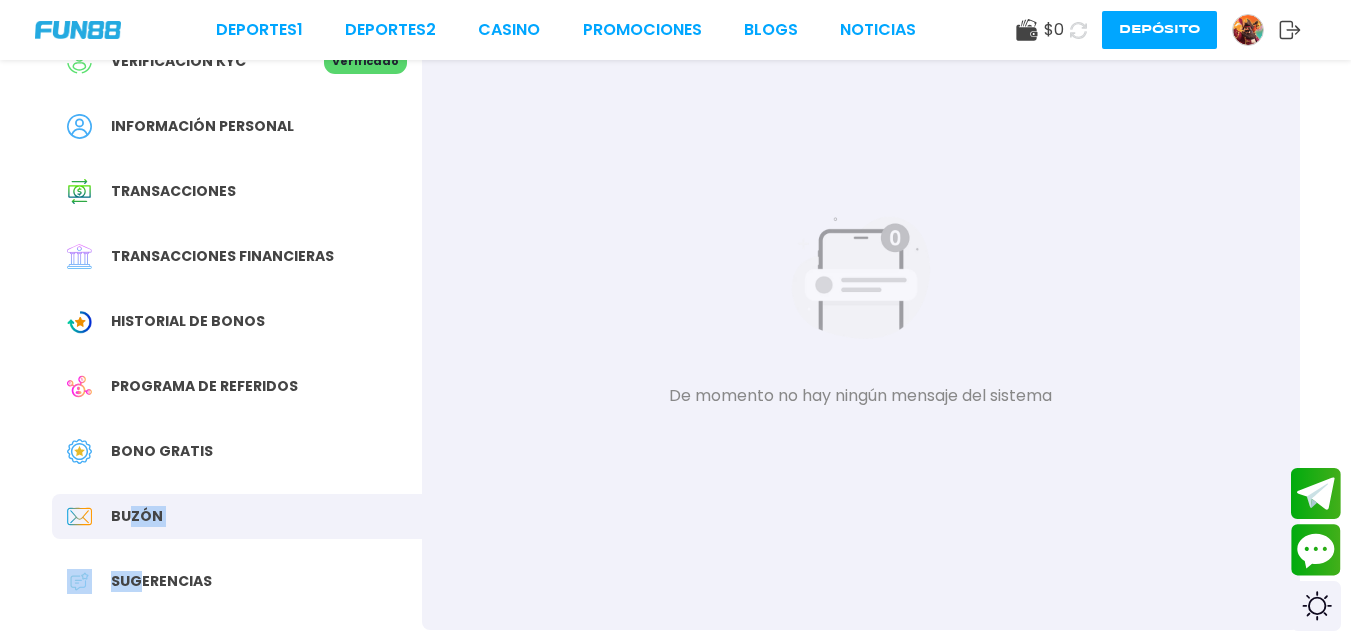 click on "Bono Gratis" at bounding box center [237, 451] 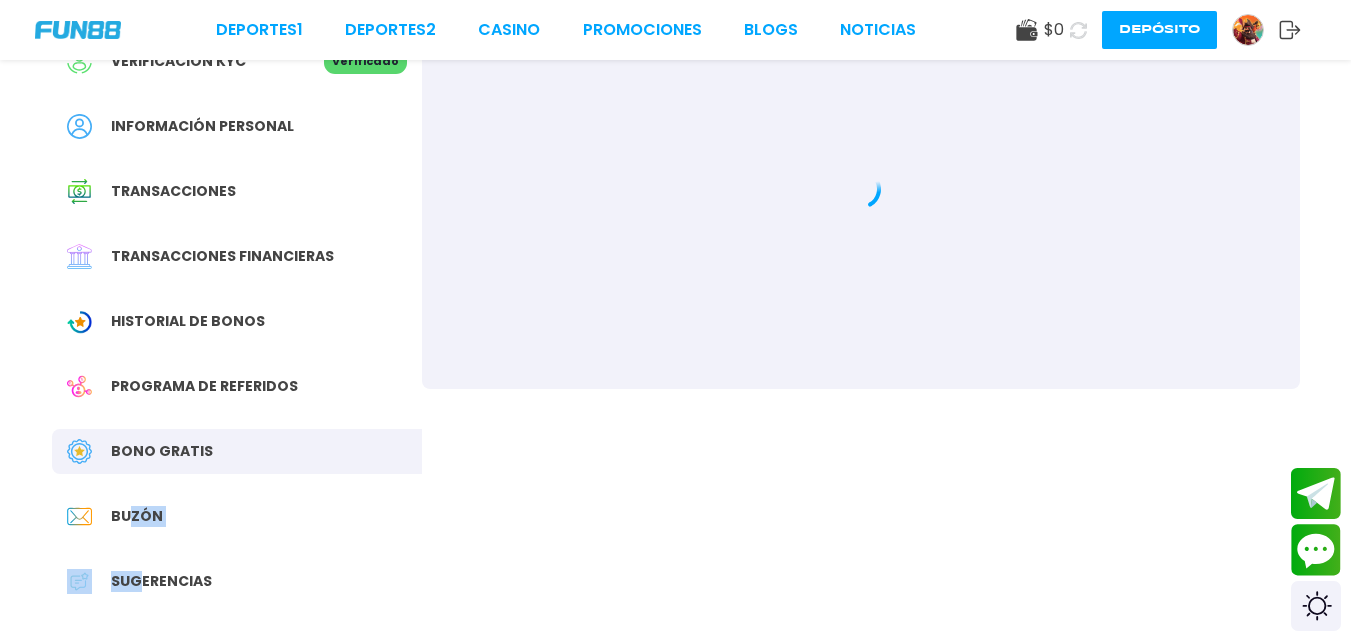 scroll, scrollTop: 0, scrollLeft: 0, axis: both 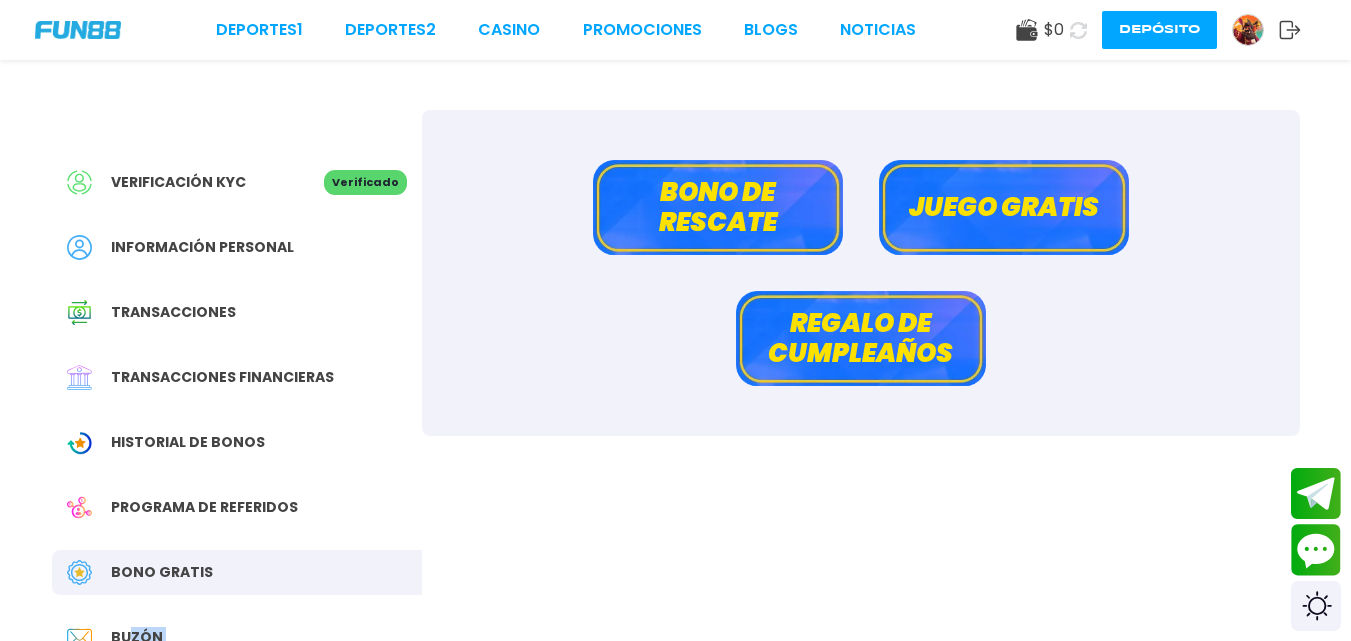 click at bounding box center (78, 30) 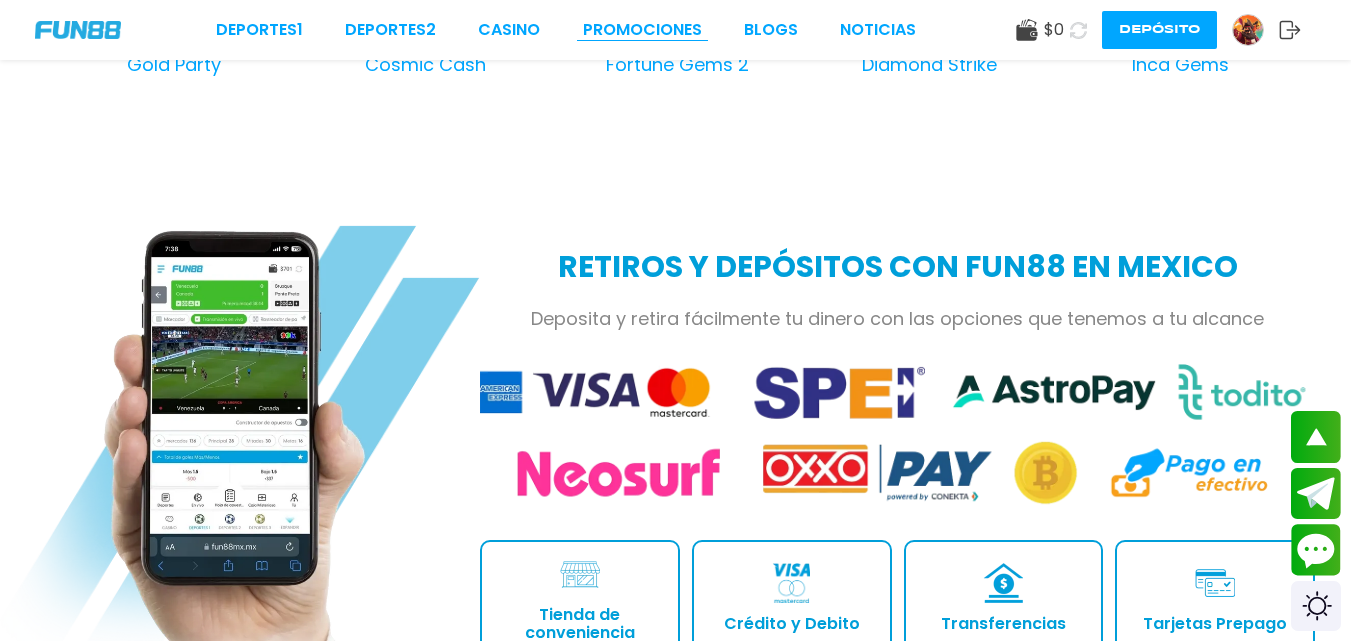 scroll, scrollTop: 2209, scrollLeft: 0, axis: vertical 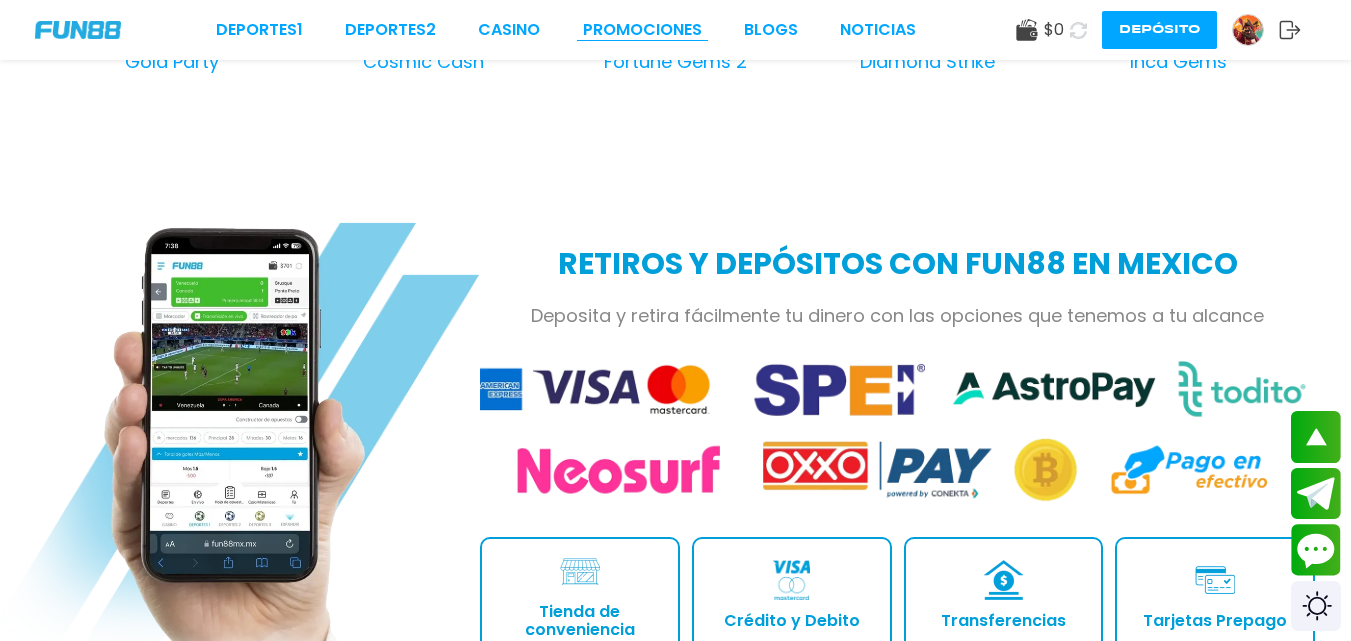 click on "Promociones" at bounding box center (642, 30) 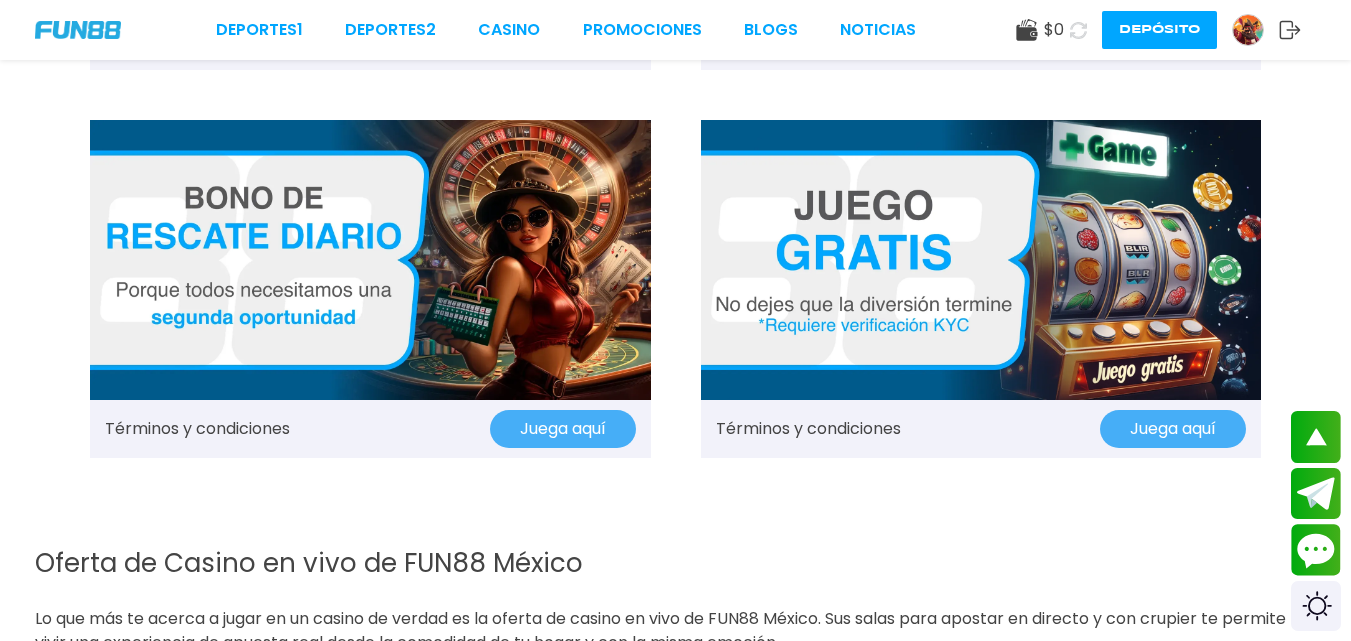 scroll, scrollTop: 1556, scrollLeft: 0, axis: vertical 